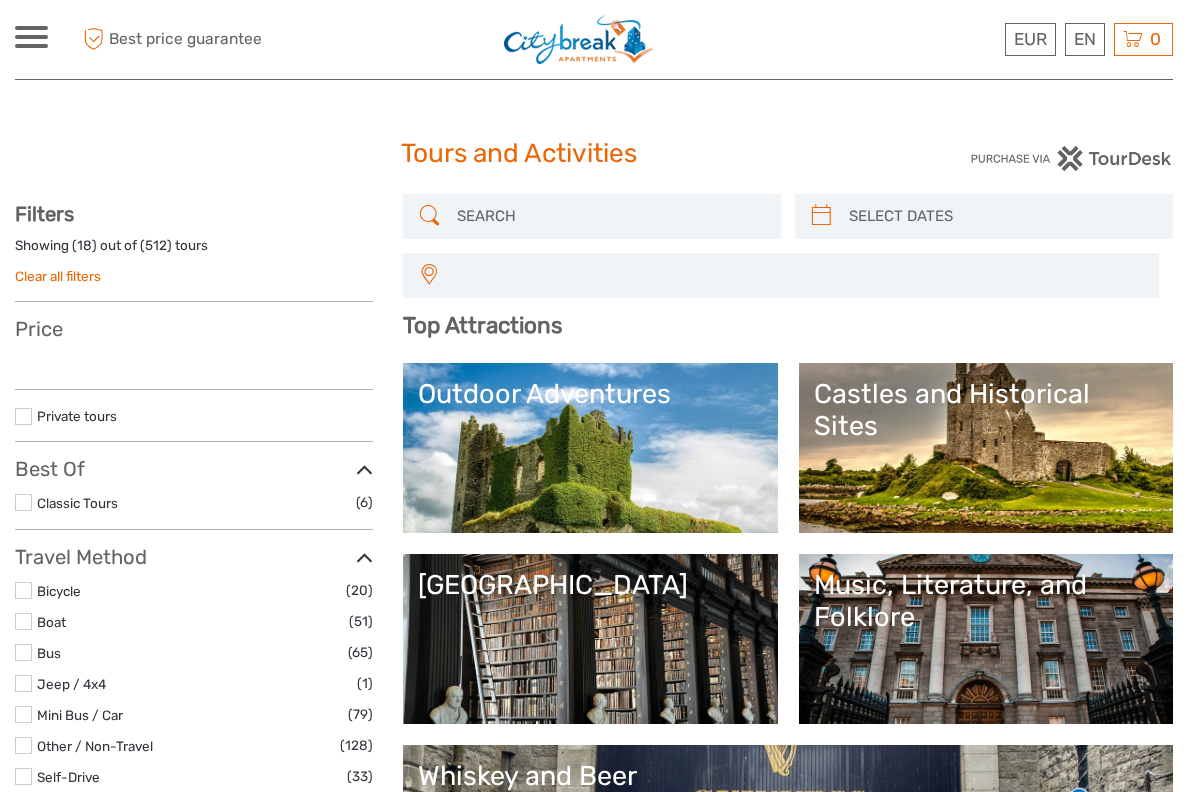 select 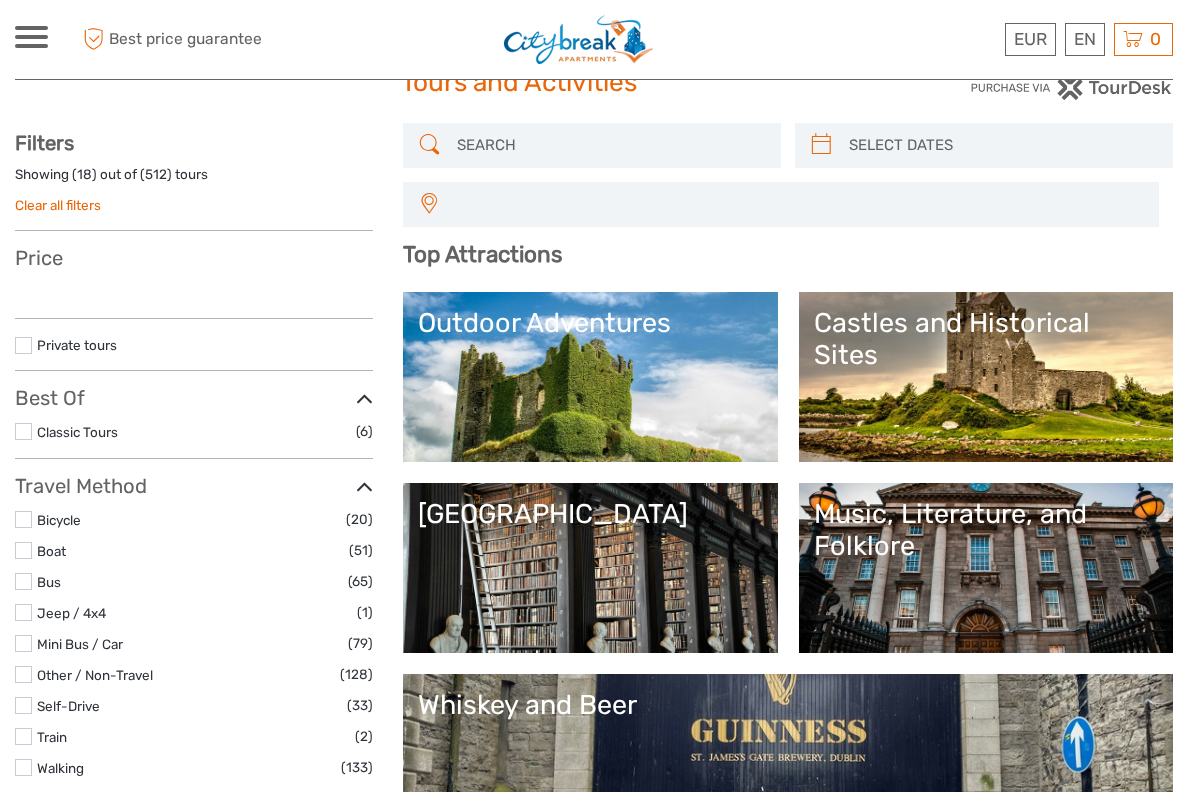 scroll, scrollTop: 0, scrollLeft: 0, axis: both 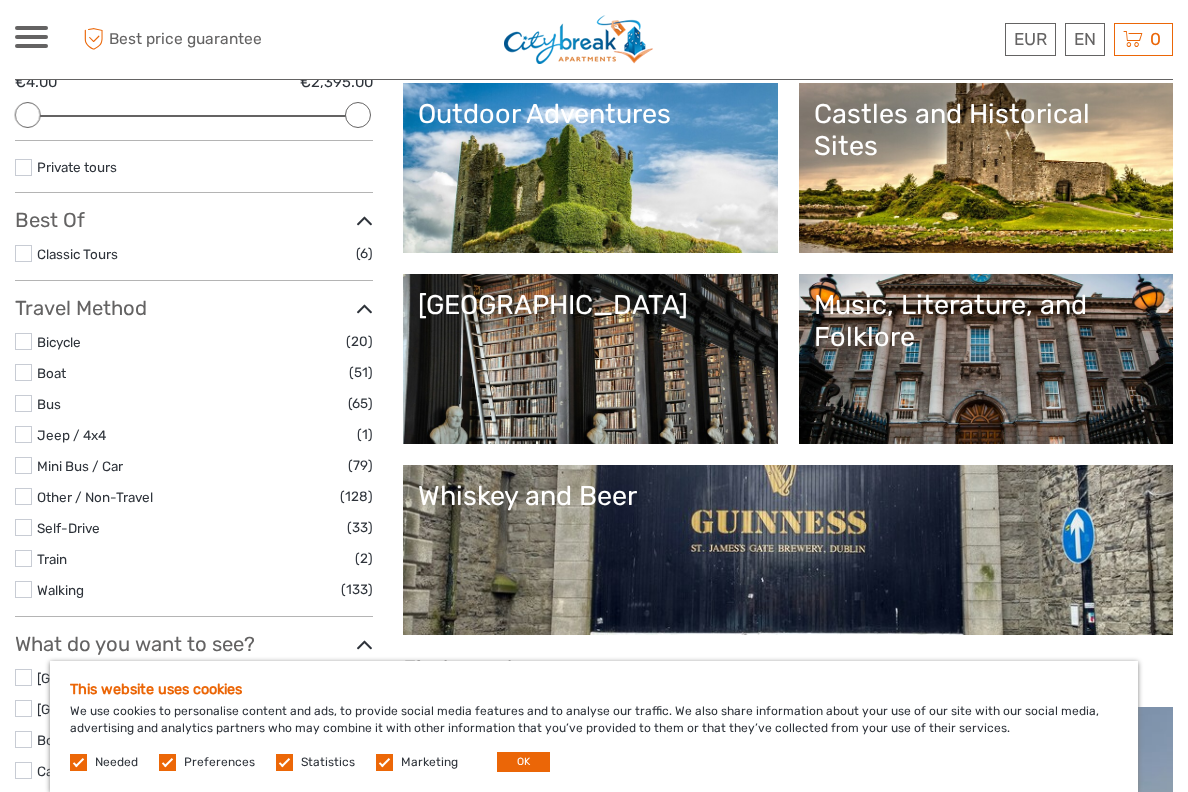 click on "Music, Literature, and Folklore" at bounding box center (986, 359) 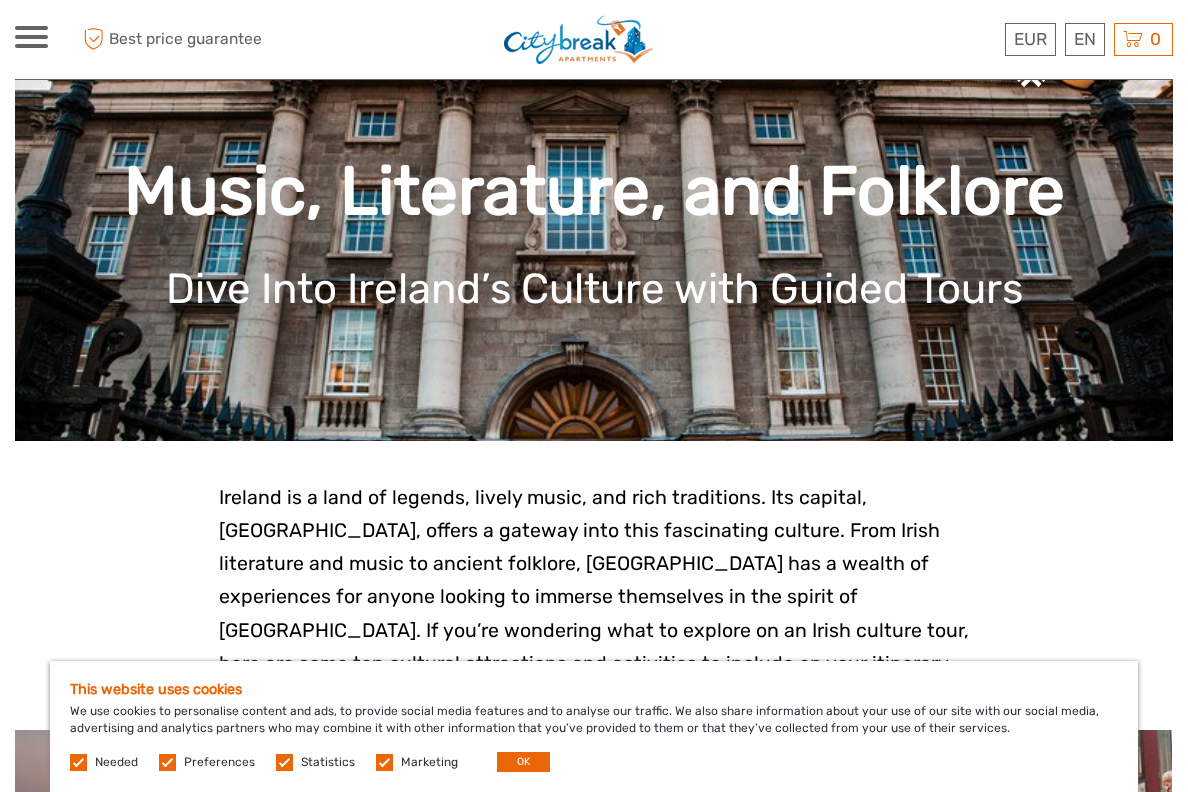scroll, scrollTop: 178, scrollLeft: 0, axis: vertical 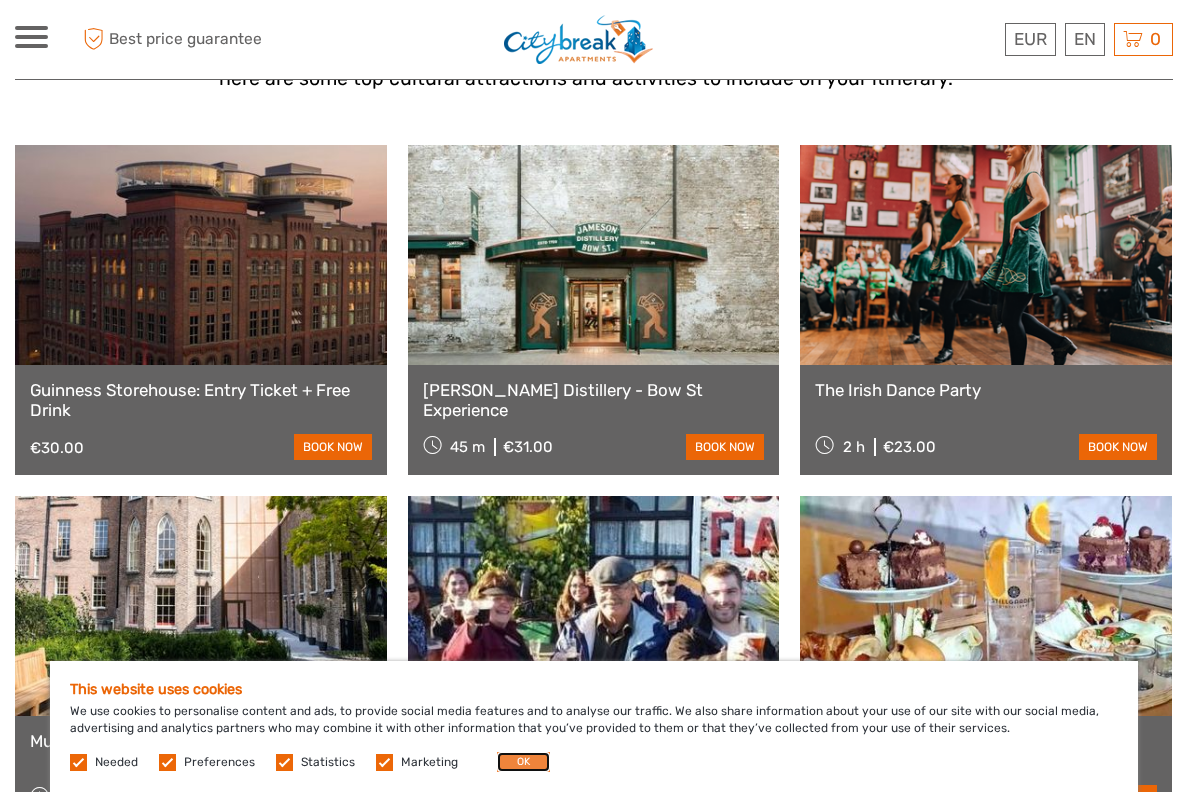 click on "OK" at bounding box center [523, 762] 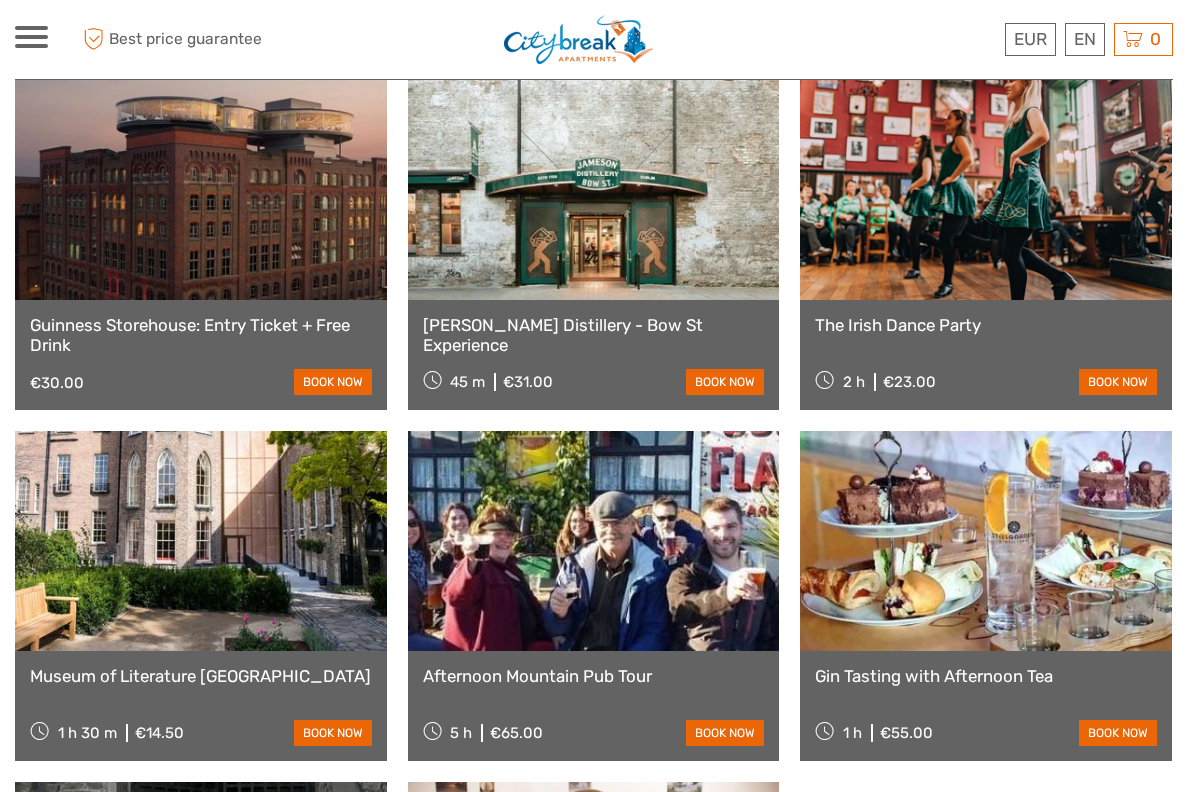 scroll, scrollTop: 746, scrollLeft: 0, axis: vertical 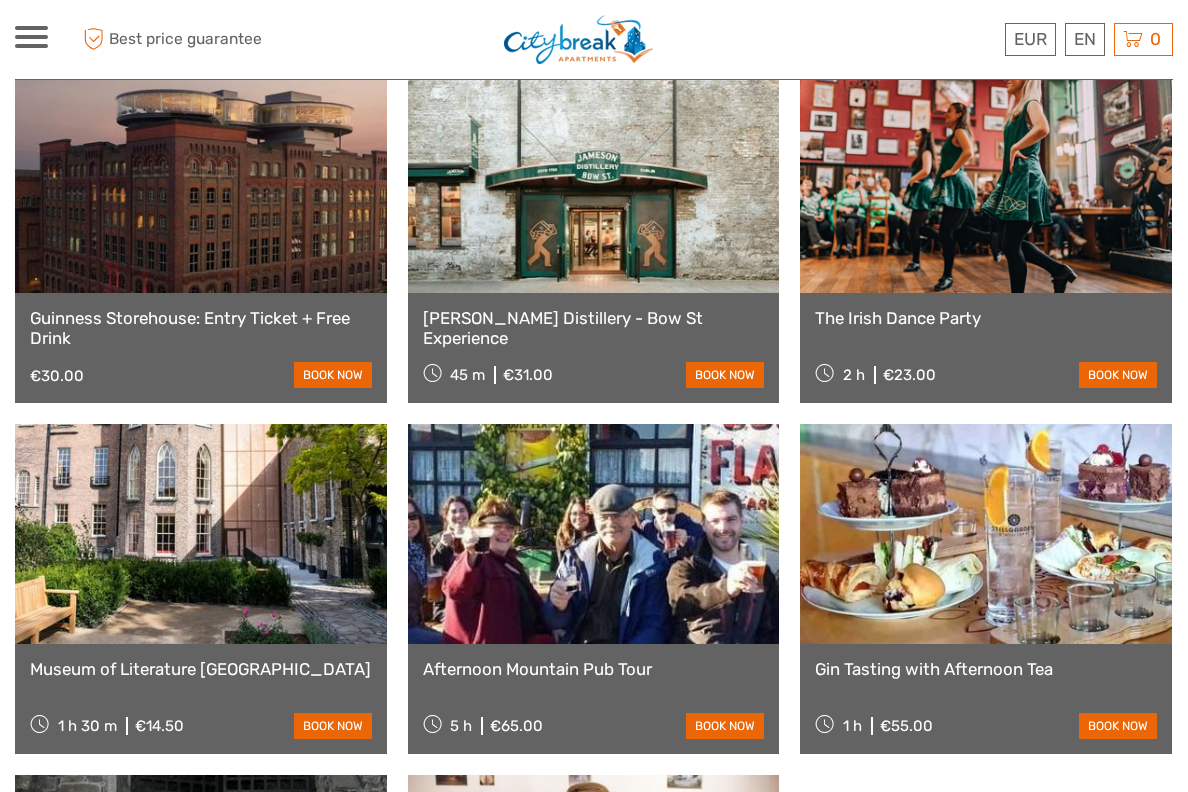 click at bounding box center (201, 183) 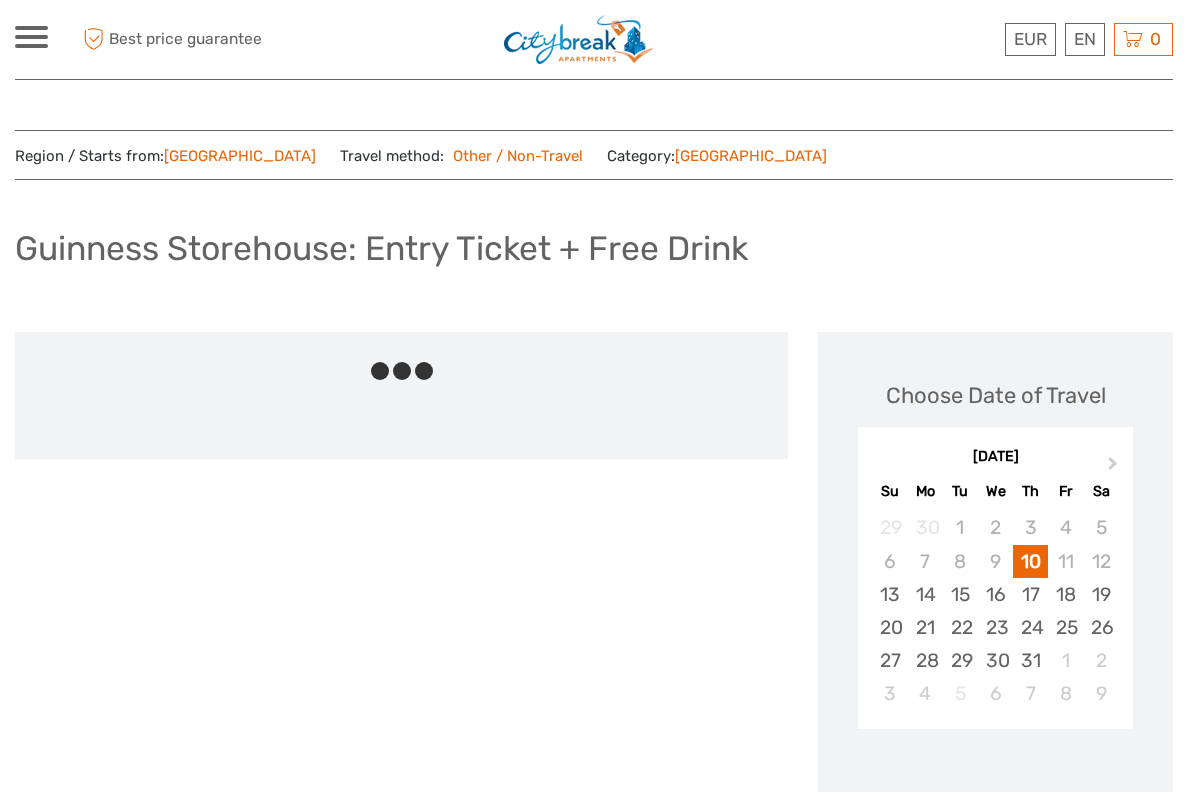 scroll, scrollTop: 0, scrollLeft: 0, axis: both 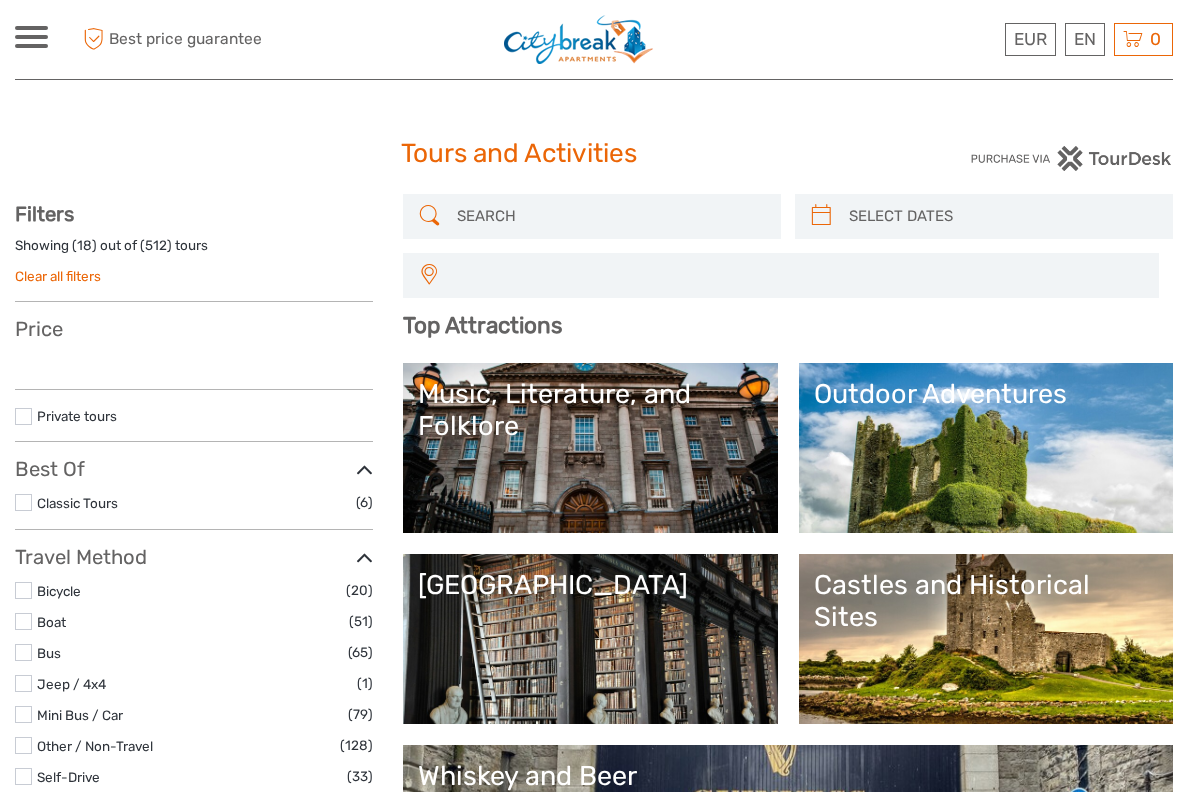 select 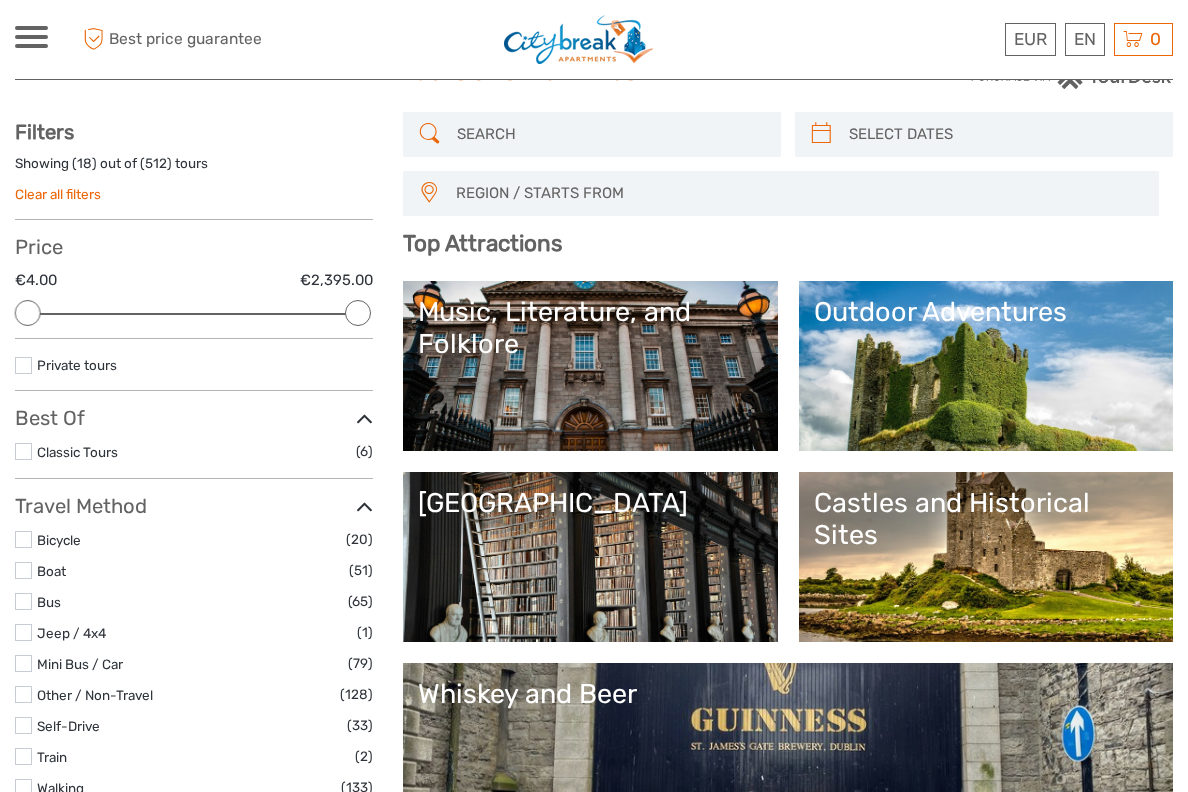 scroll, scrollTop: 89, scrollLeft: 0, axis: vertical 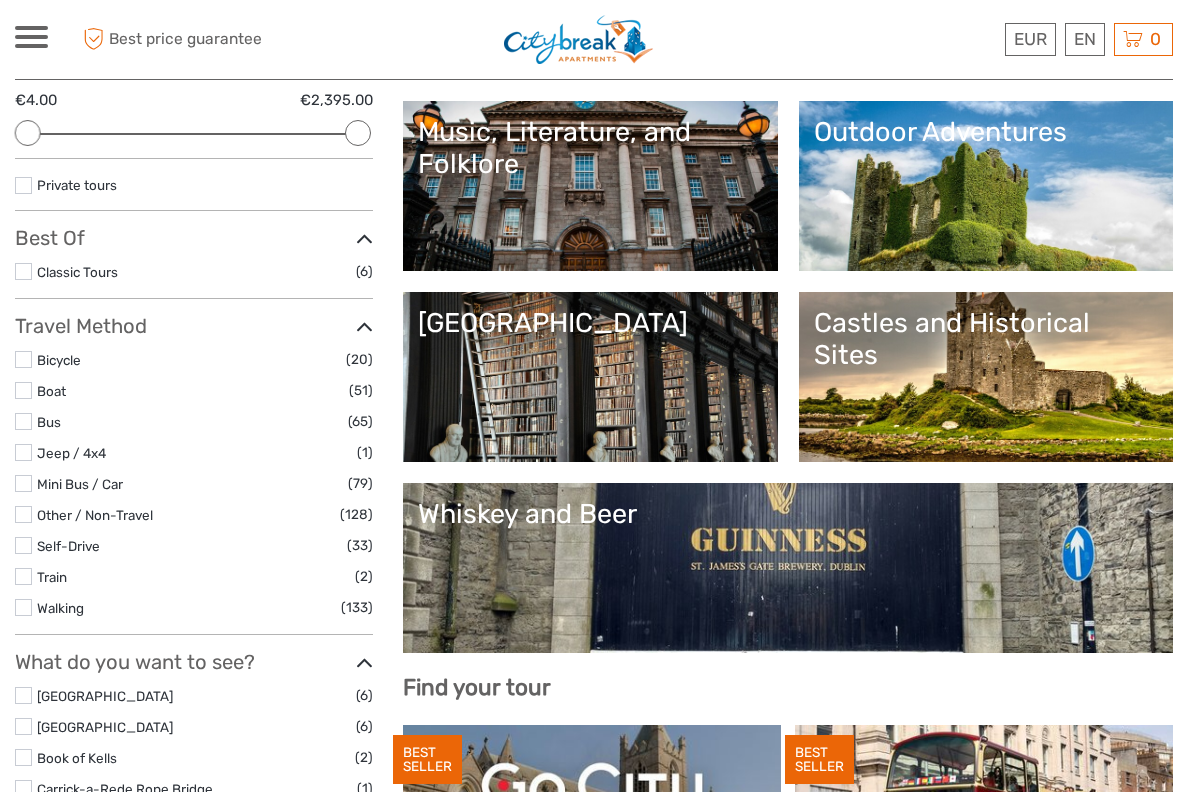 click on "Castles and Historical Sites" at bounding box center [986, 377] 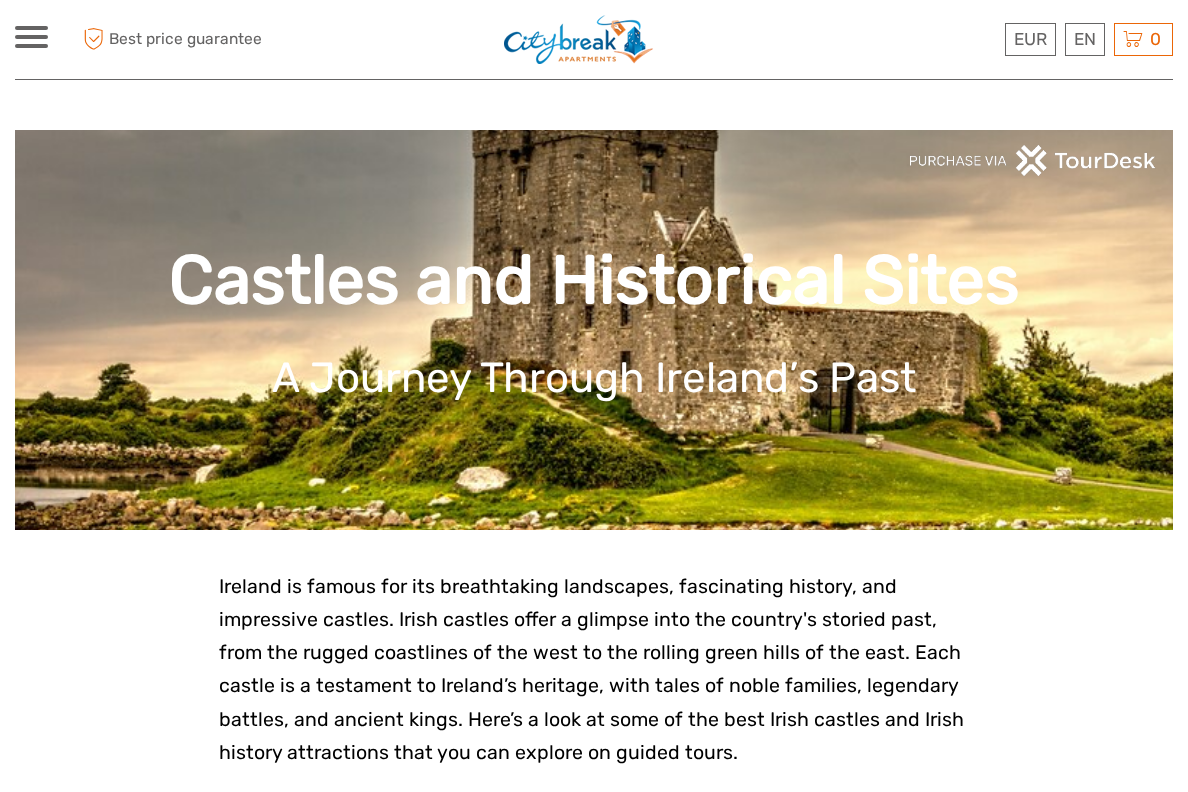 scroll, scrollTop: 0, scrollLeft: 0, axis: both 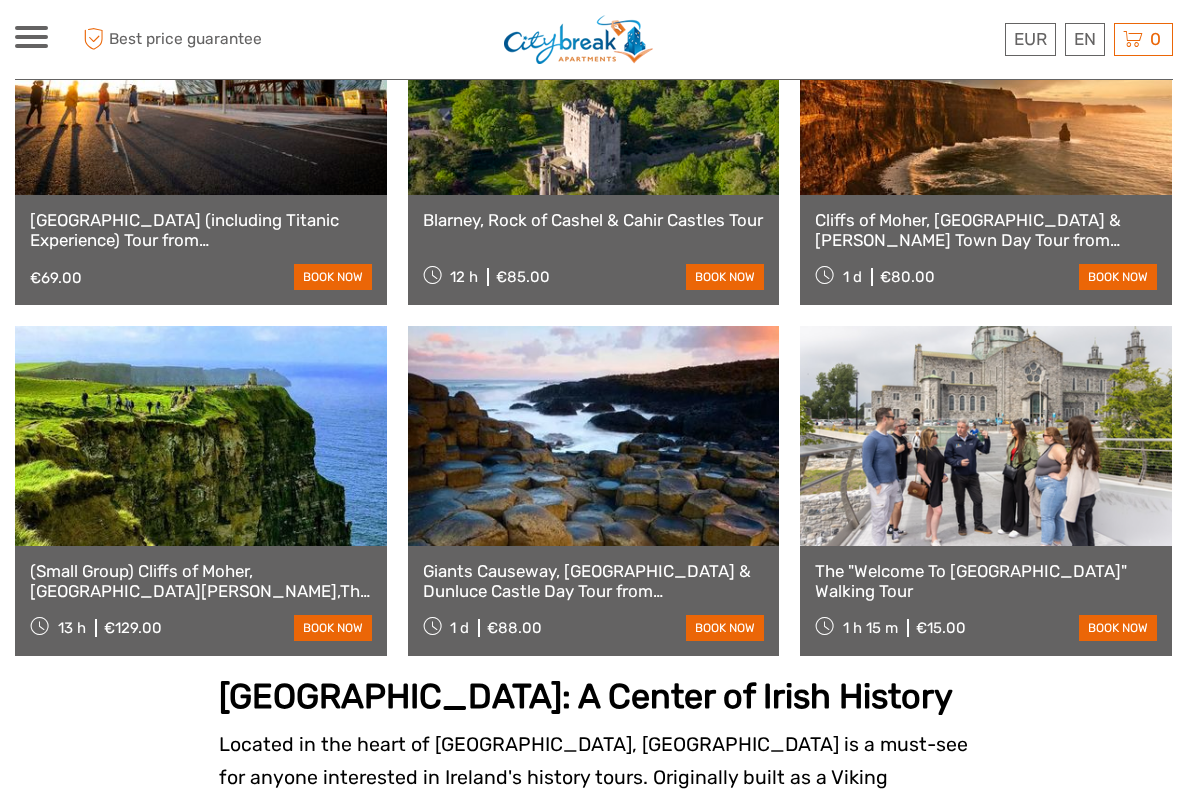 click at bounding box center [594, 436] 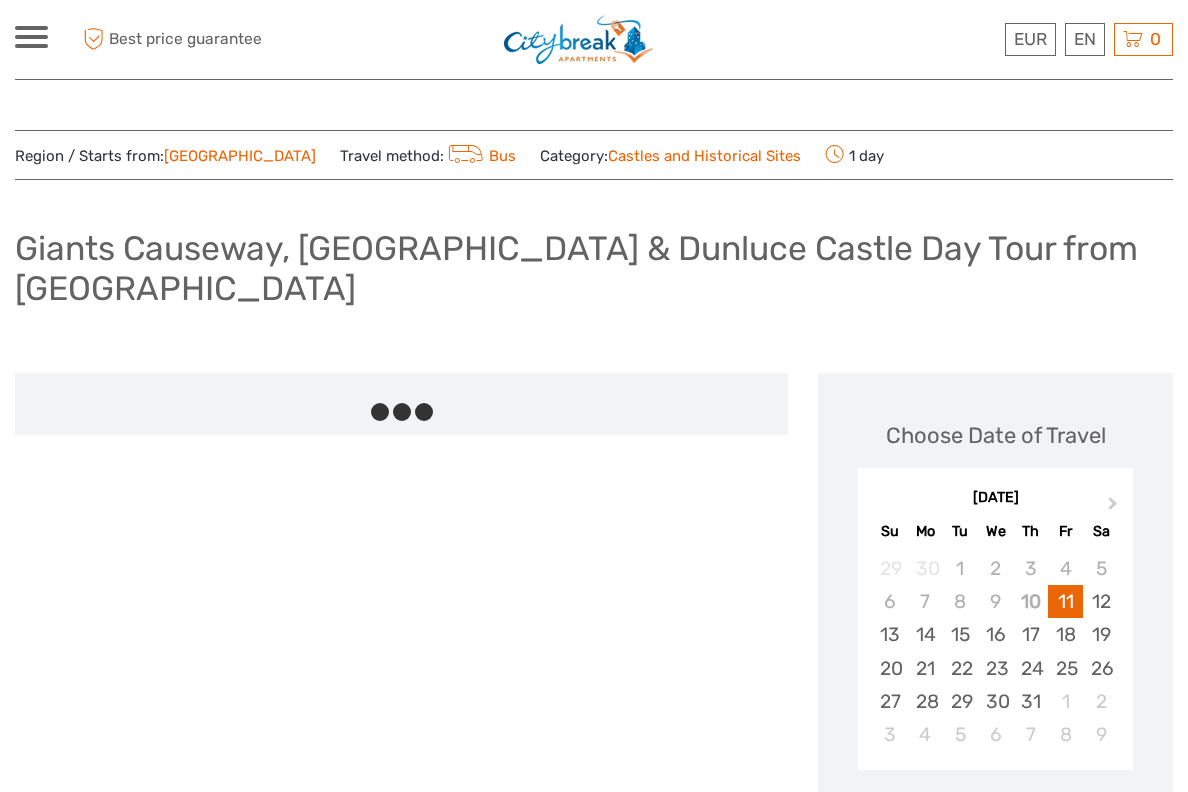 scroll, scrollTop: 0, scrollLeft: 0, axis: both 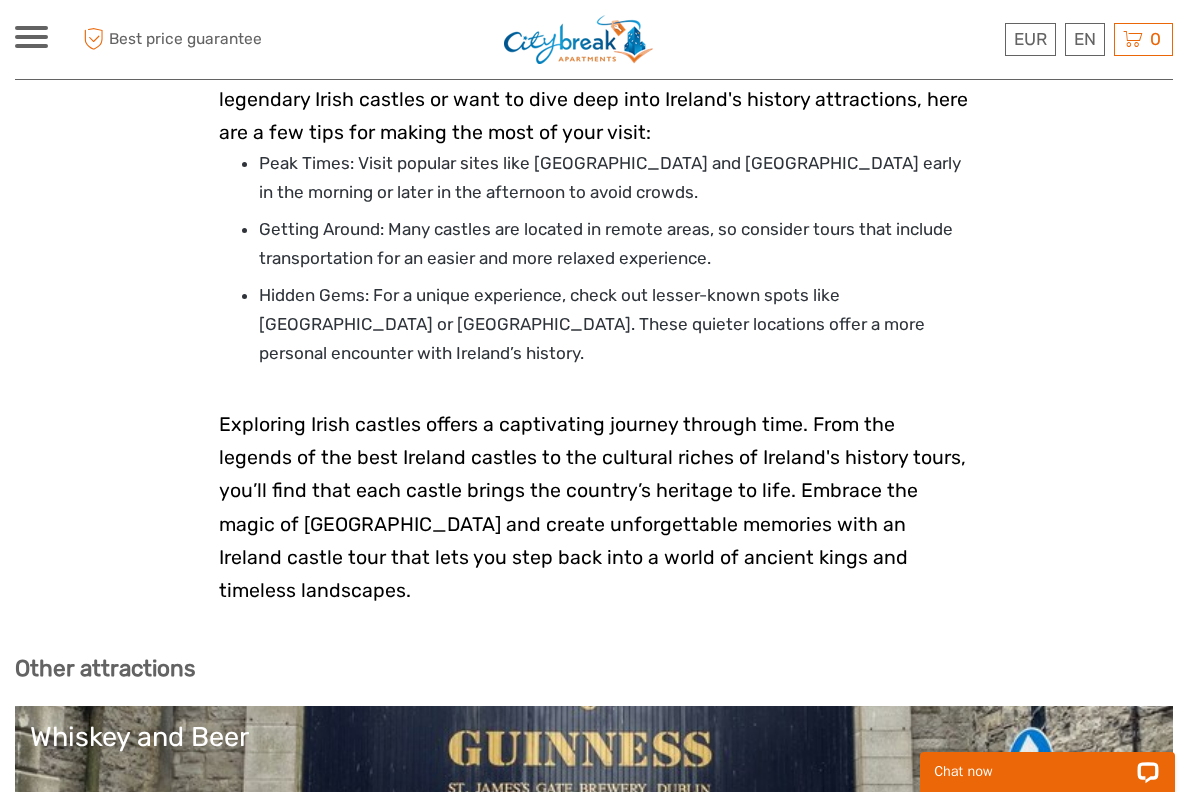 click on "Outdoor Adventures" at bounding box center [987, 928] 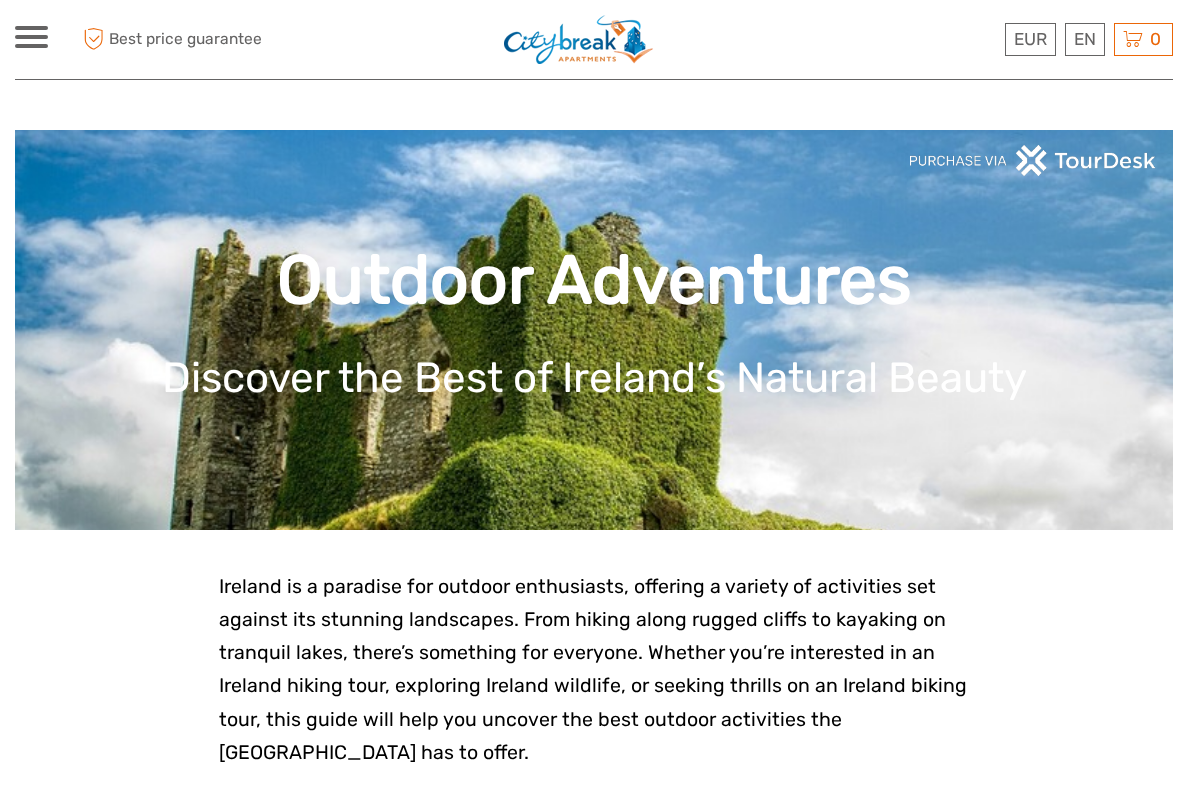 scroll, scrollTop: 0, scrollLeft: 0, axis: both 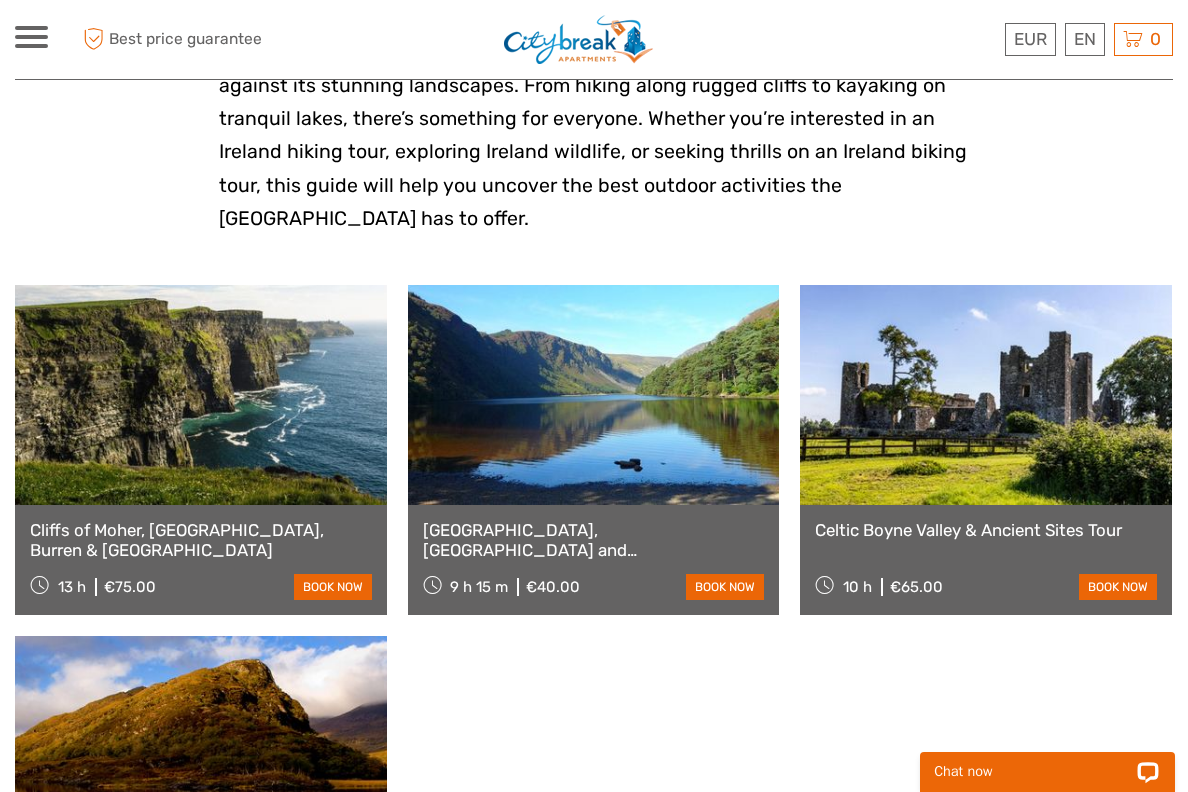 click at bounding box center [986, 395] 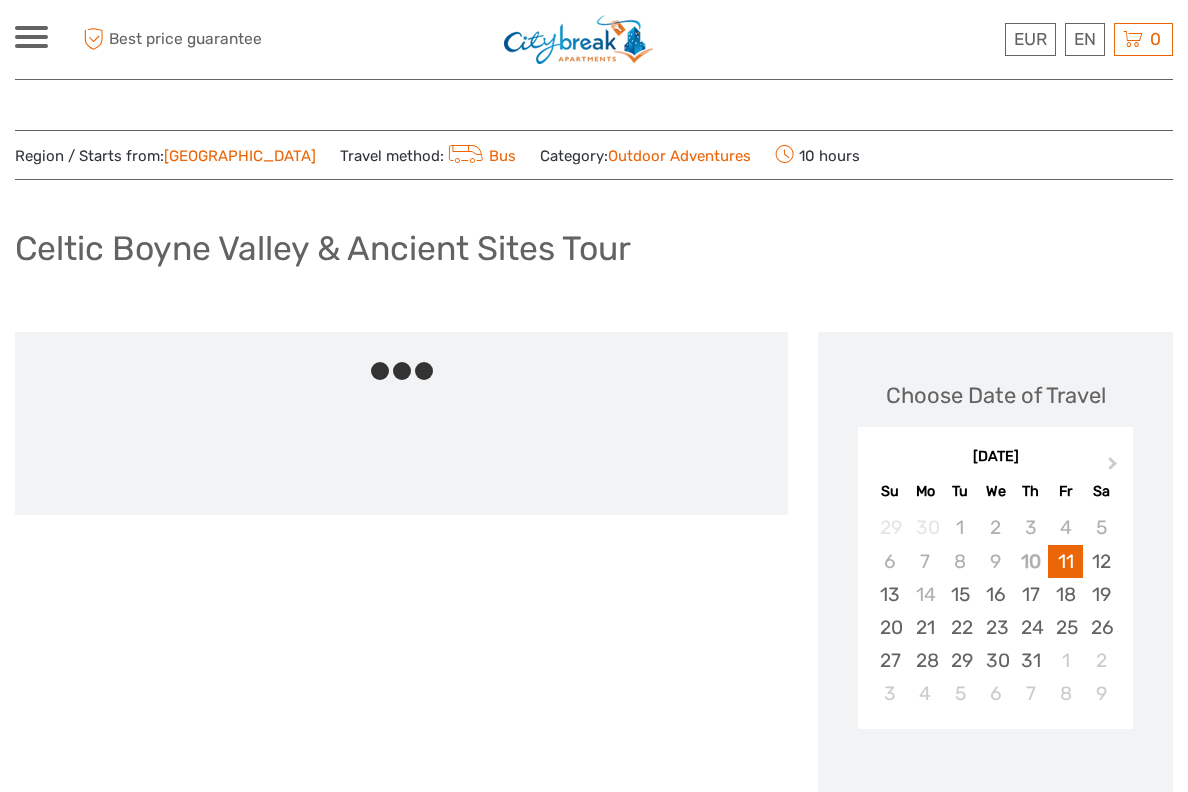 scroll, scrollTop: 0, scrollLeft: 0, axis: both 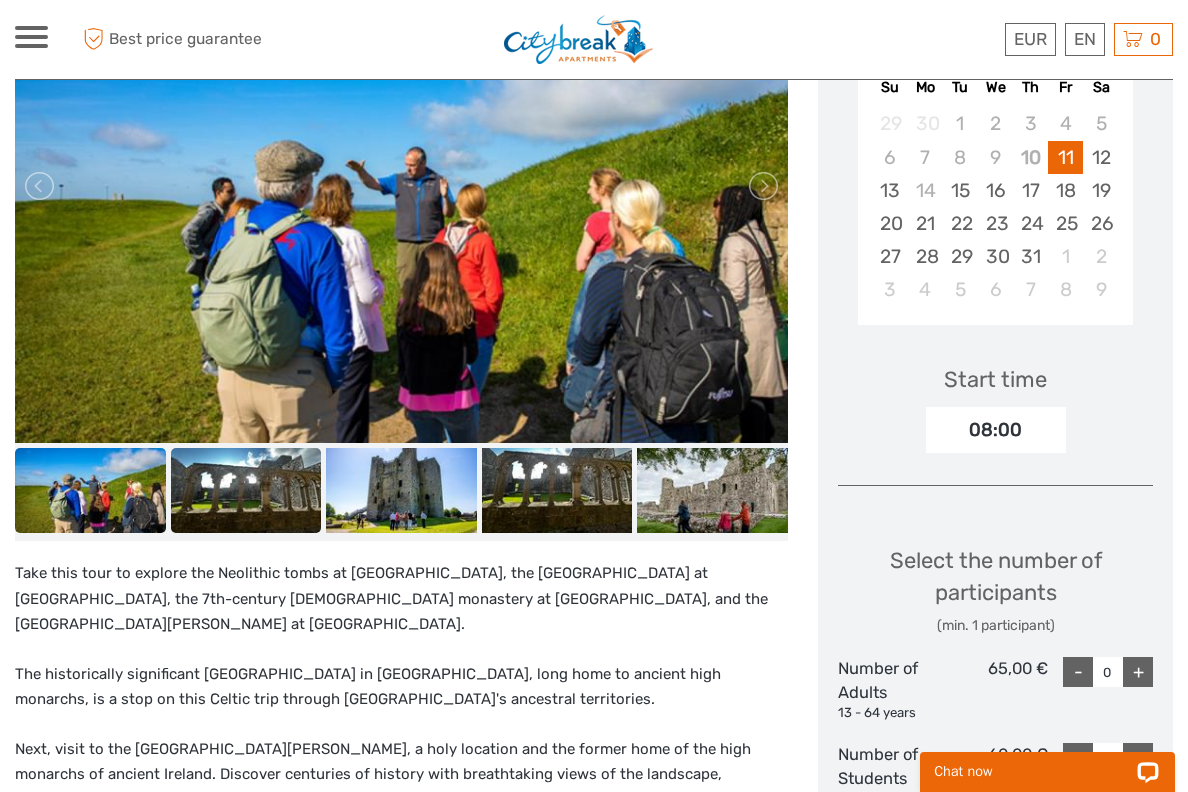 click at bounding box center [246, 490] 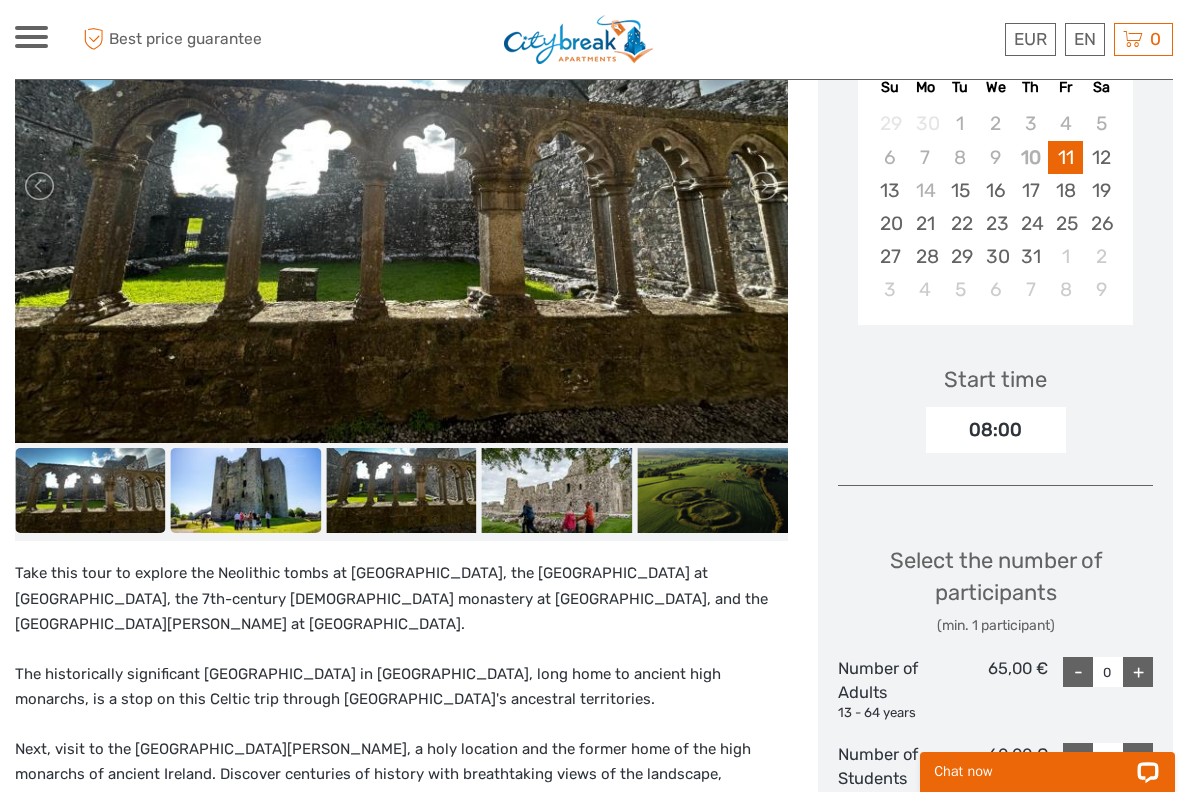 click at bounding box center [246, 490] 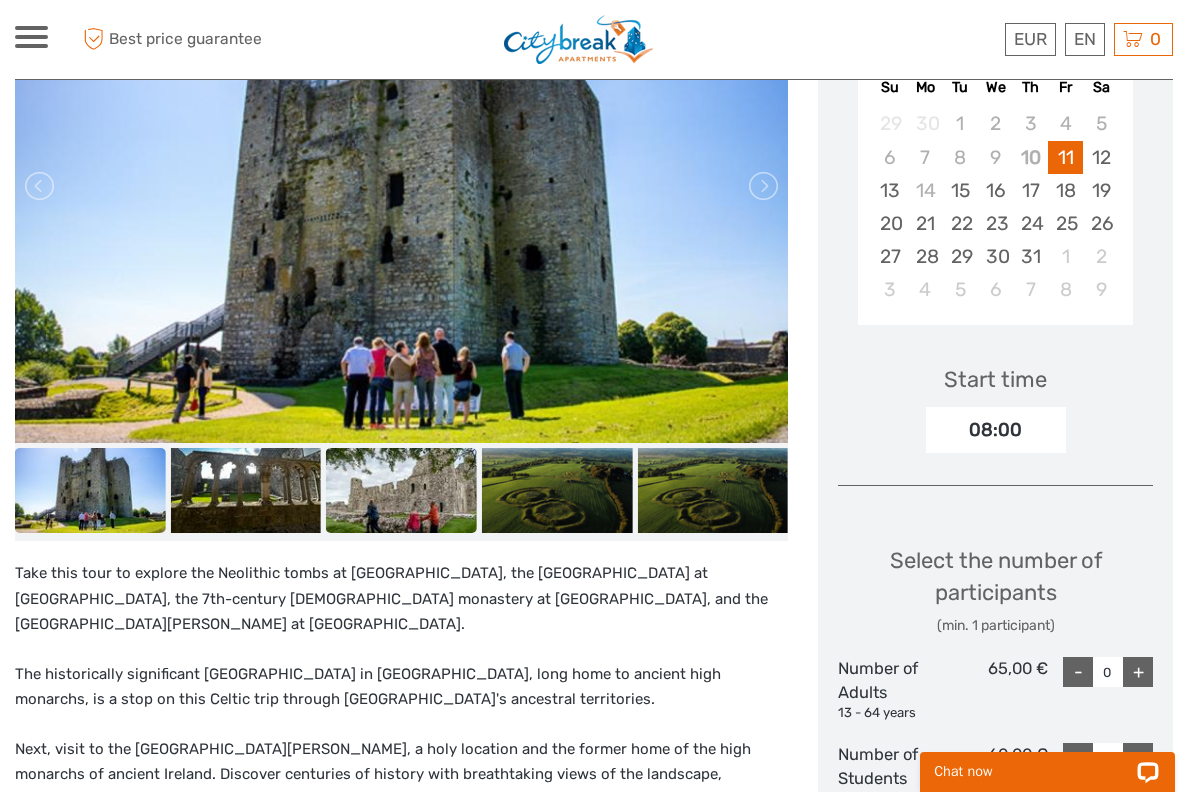 click at bounding box center (401, 490) 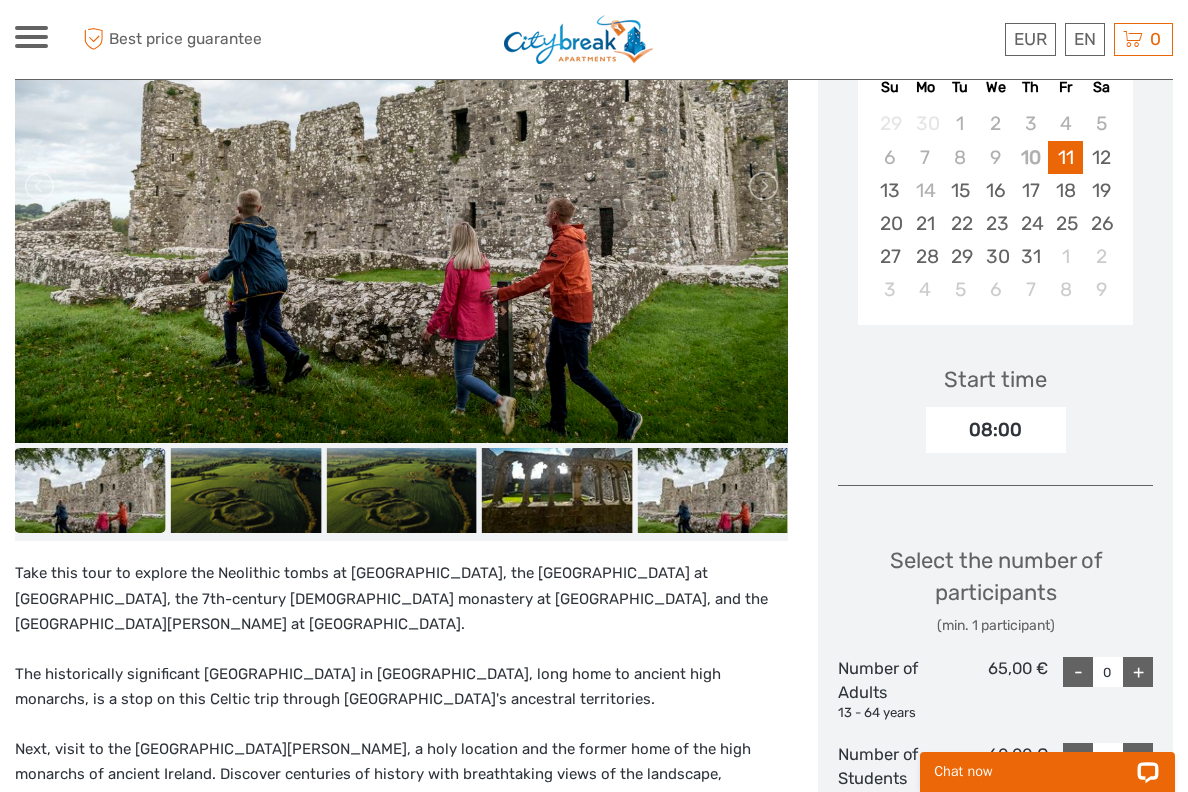 click at bounding box center [90, 490] 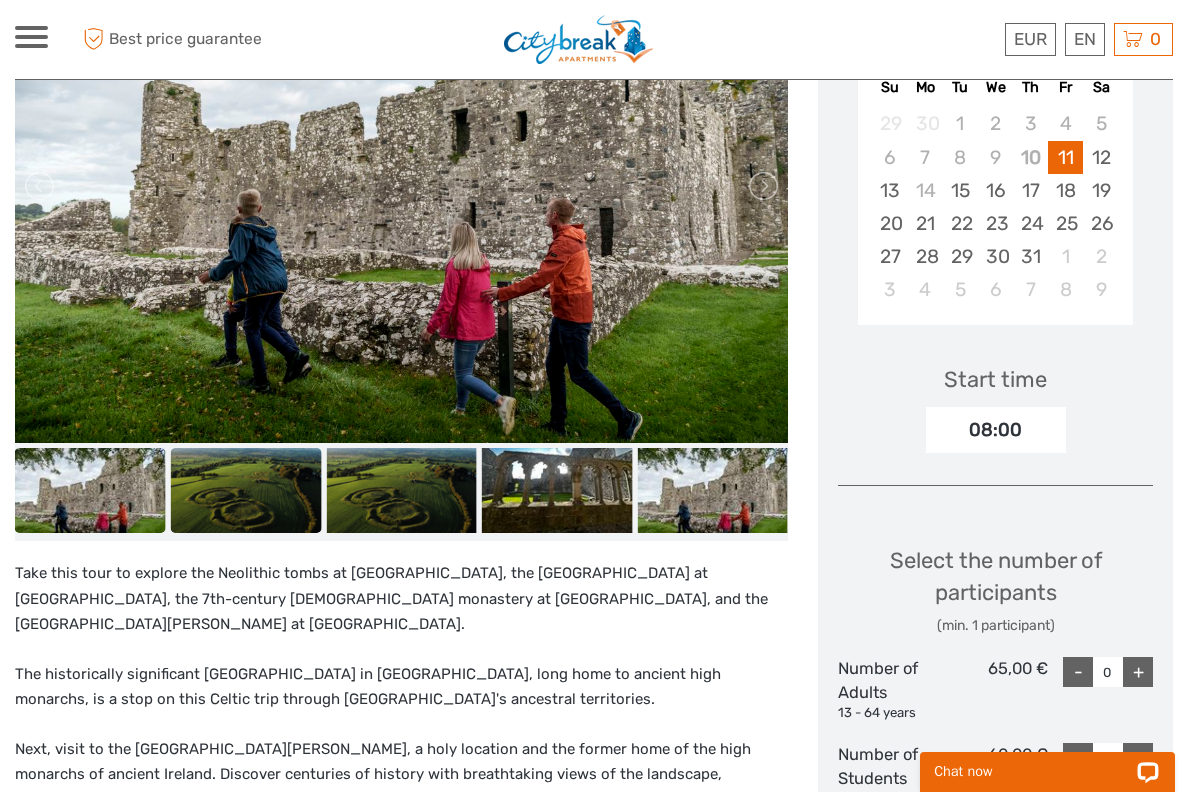 click at bounding box center [246, 490] 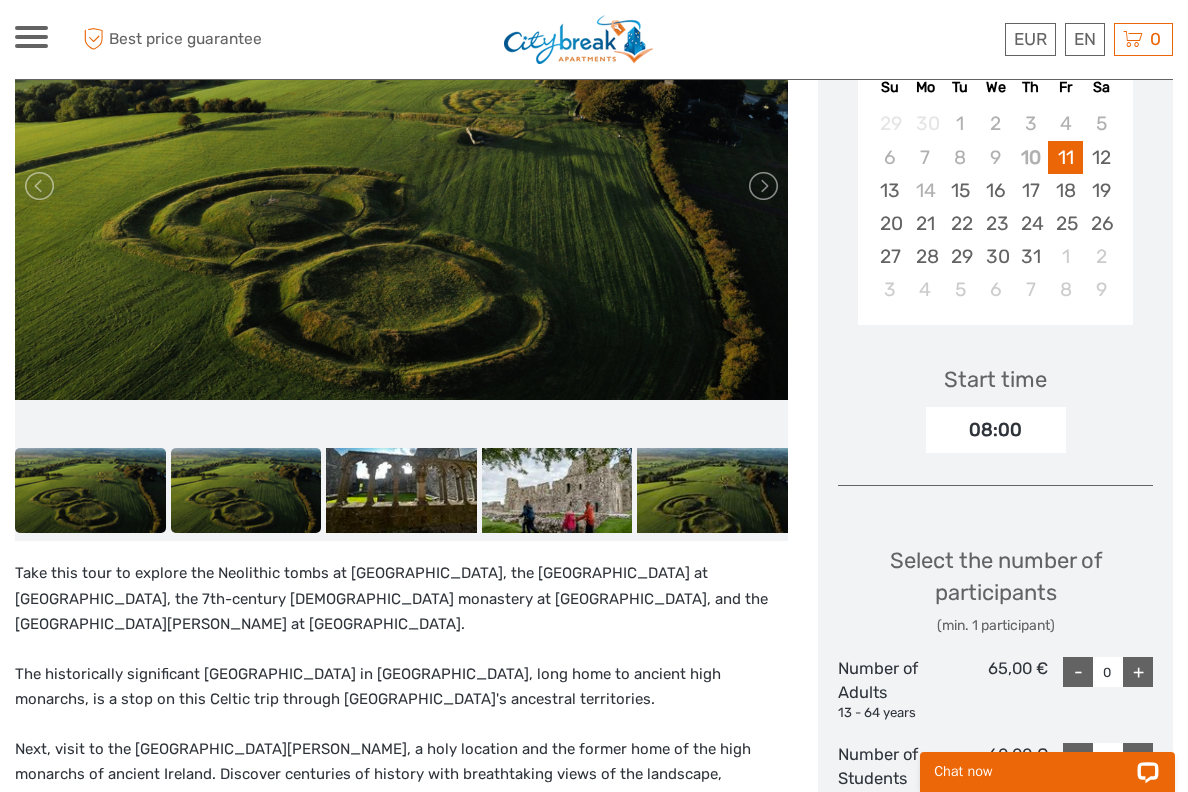 click at bounding box center (246, 490) 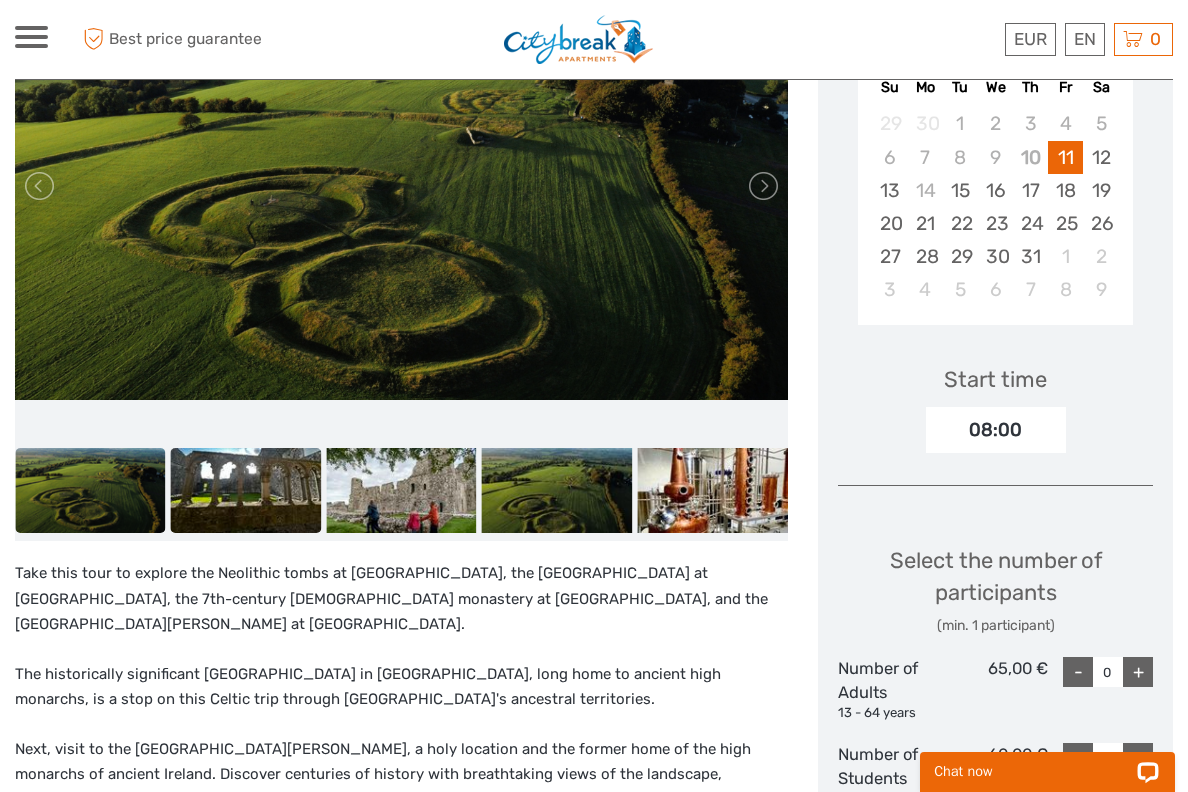 click at bounding box center [246, 490] 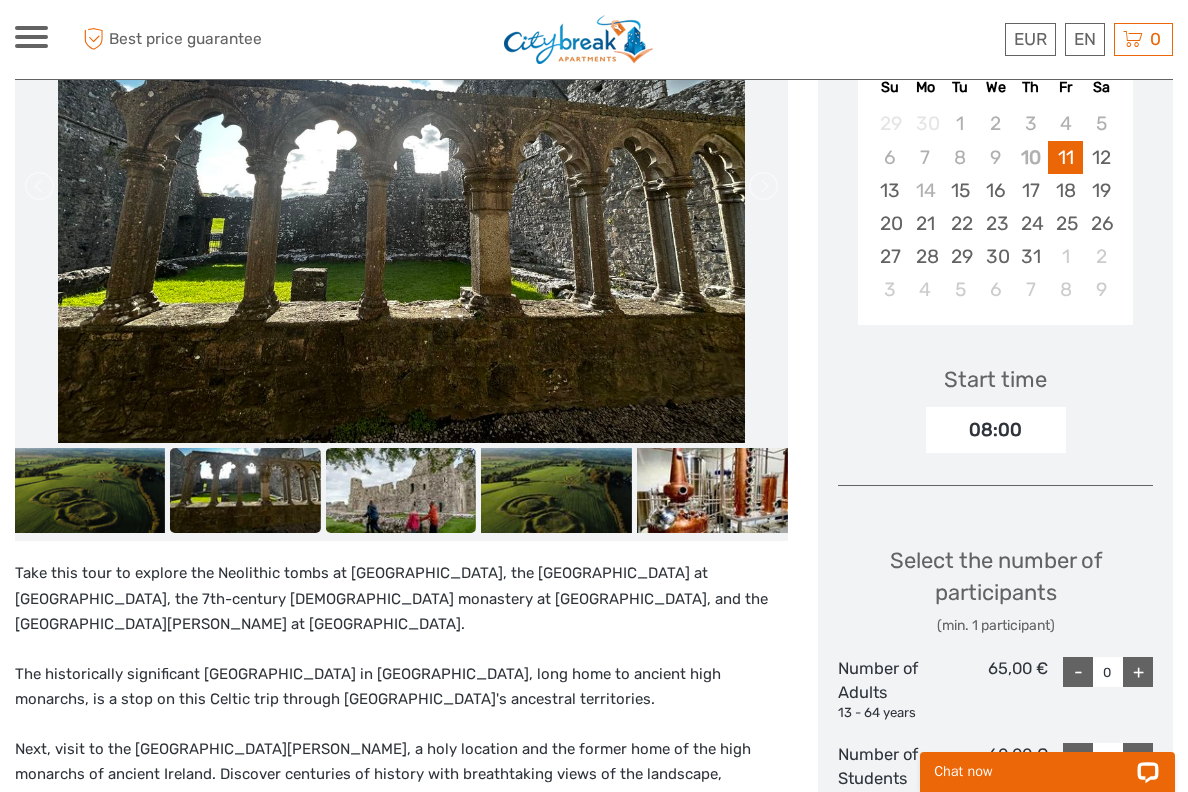 click at bounding box center [401, 490] 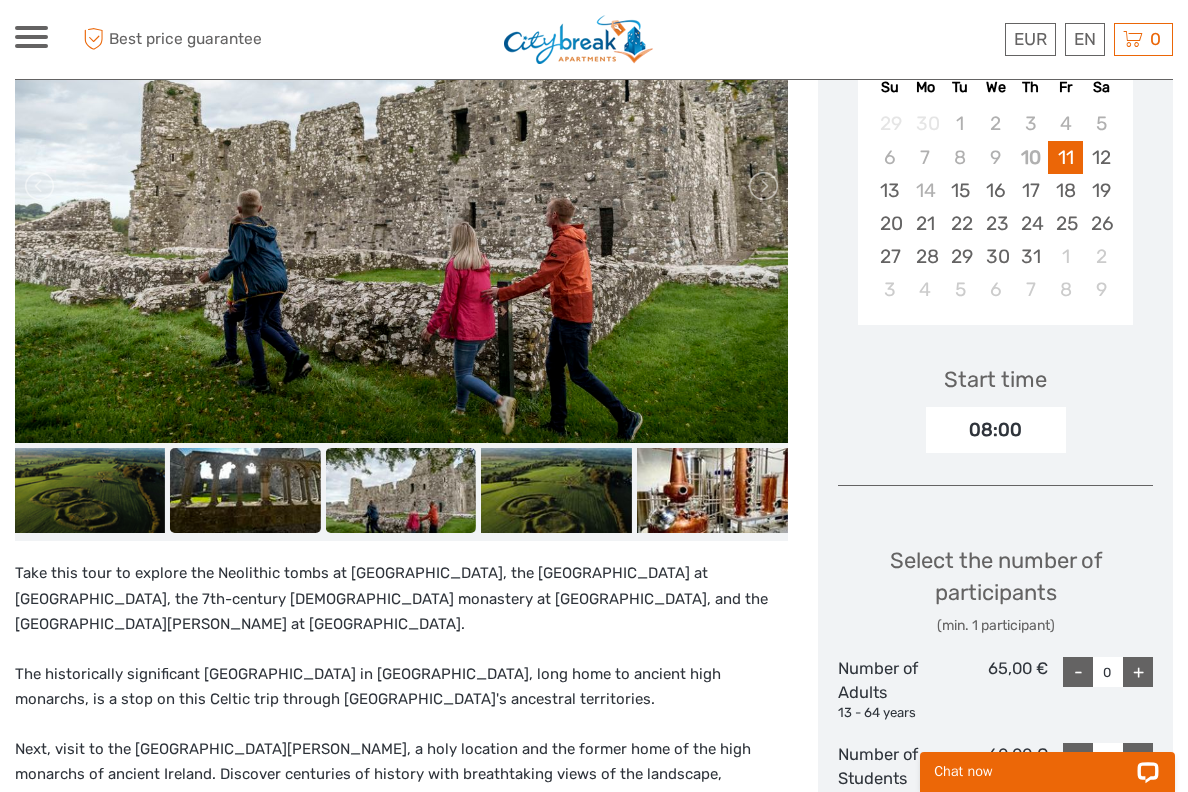 click at bounding box center [245, 490] 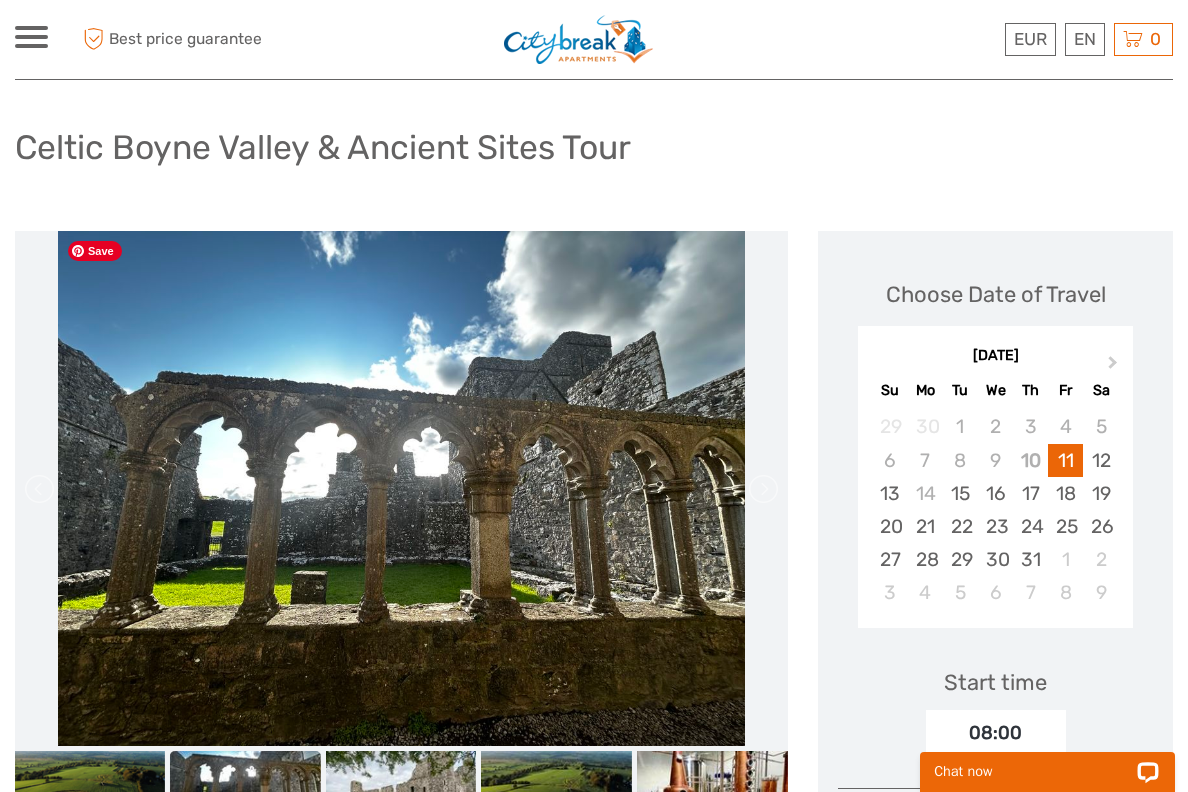 scroll, scrollTop: 93, scrollLeft: 0, axis: vertical 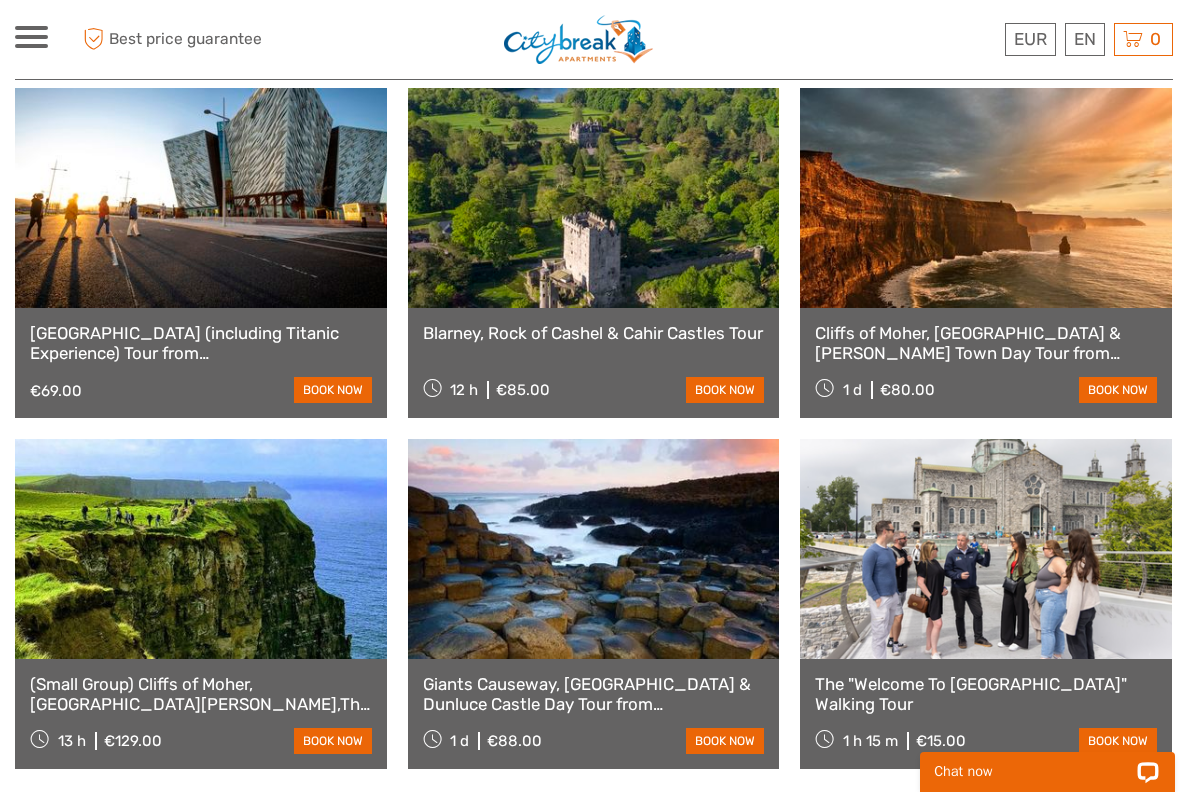 click on "Blarney, Rock of Cashel & Cahir Castles Tour" at bounding box center [594, 333] 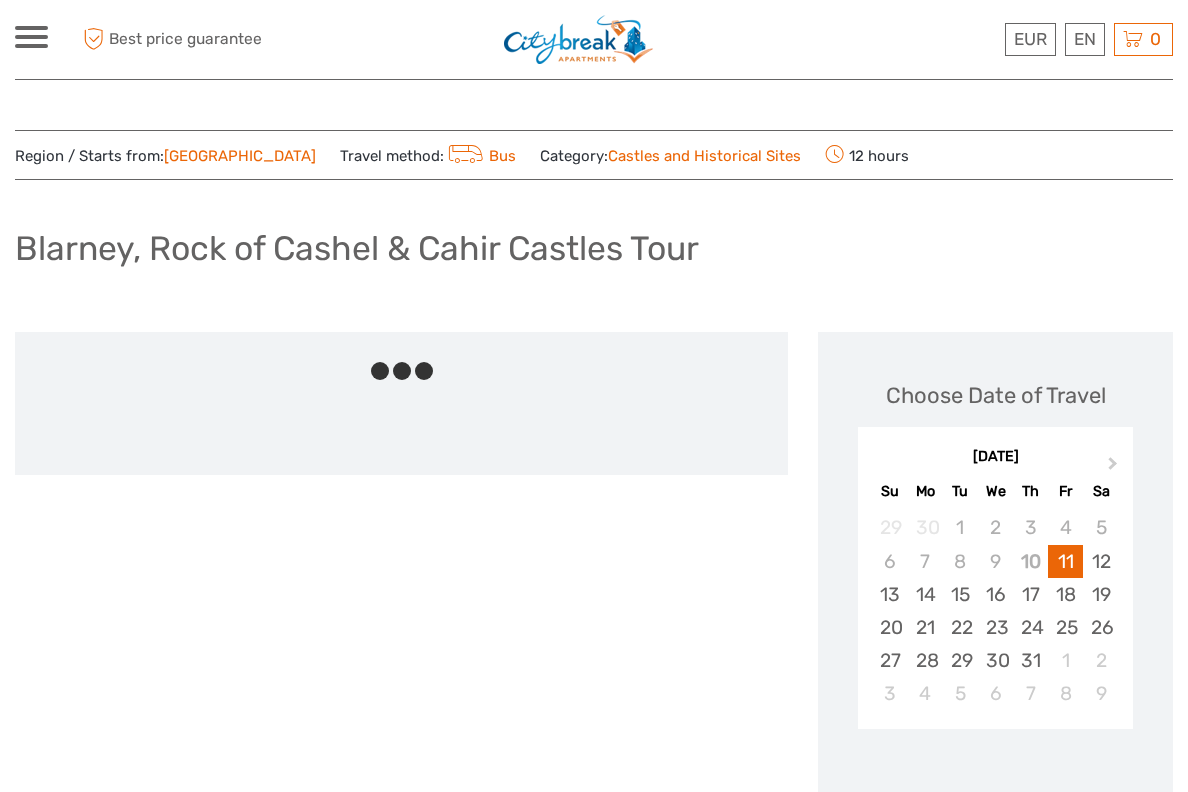 scroll, scrollTop: 0, scrollLeft: 0, axis: both 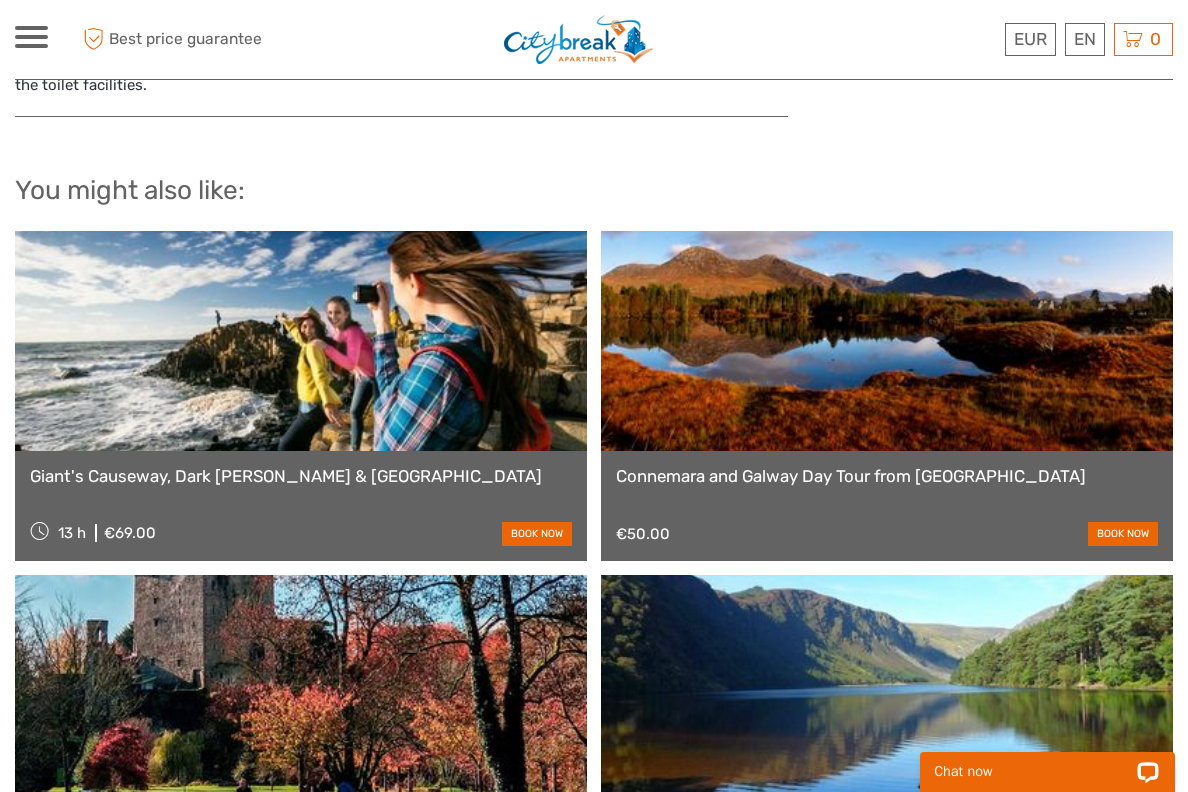 click at bounding box center [301, 341] 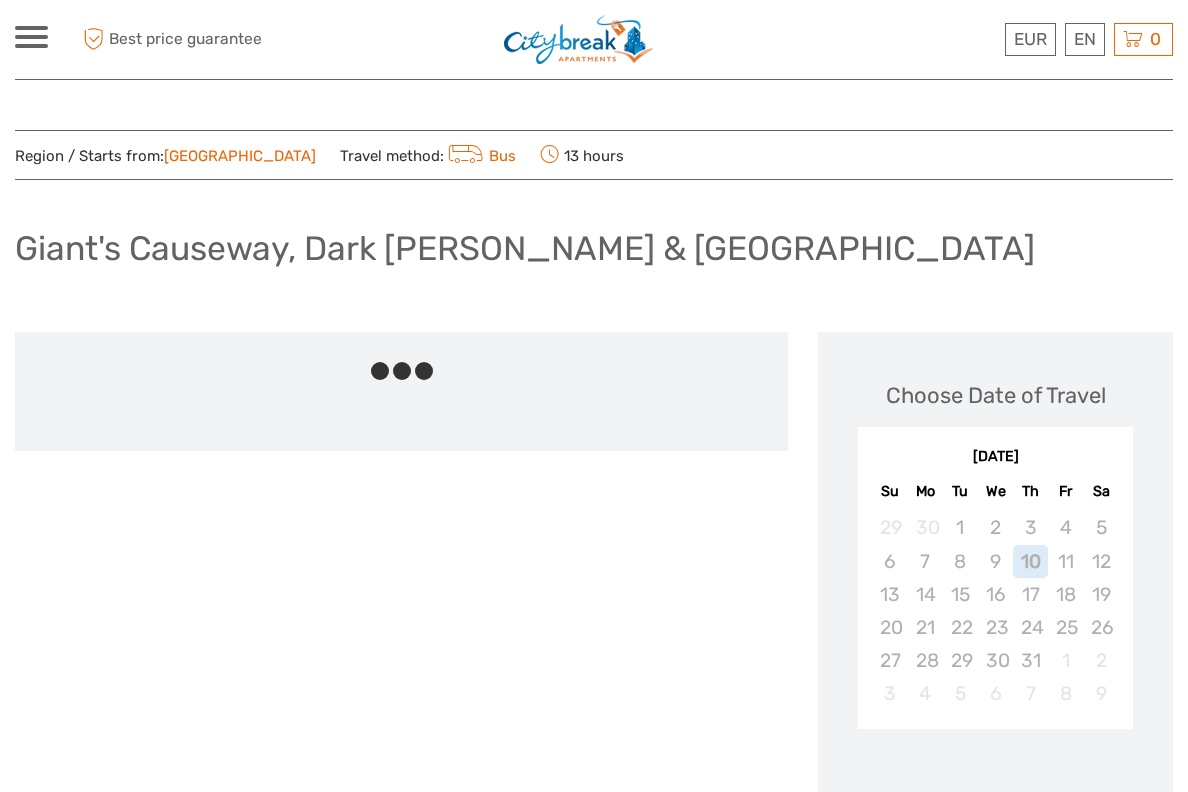 scroll, scrollTop: 0, scrollLeft: 0, axis: both 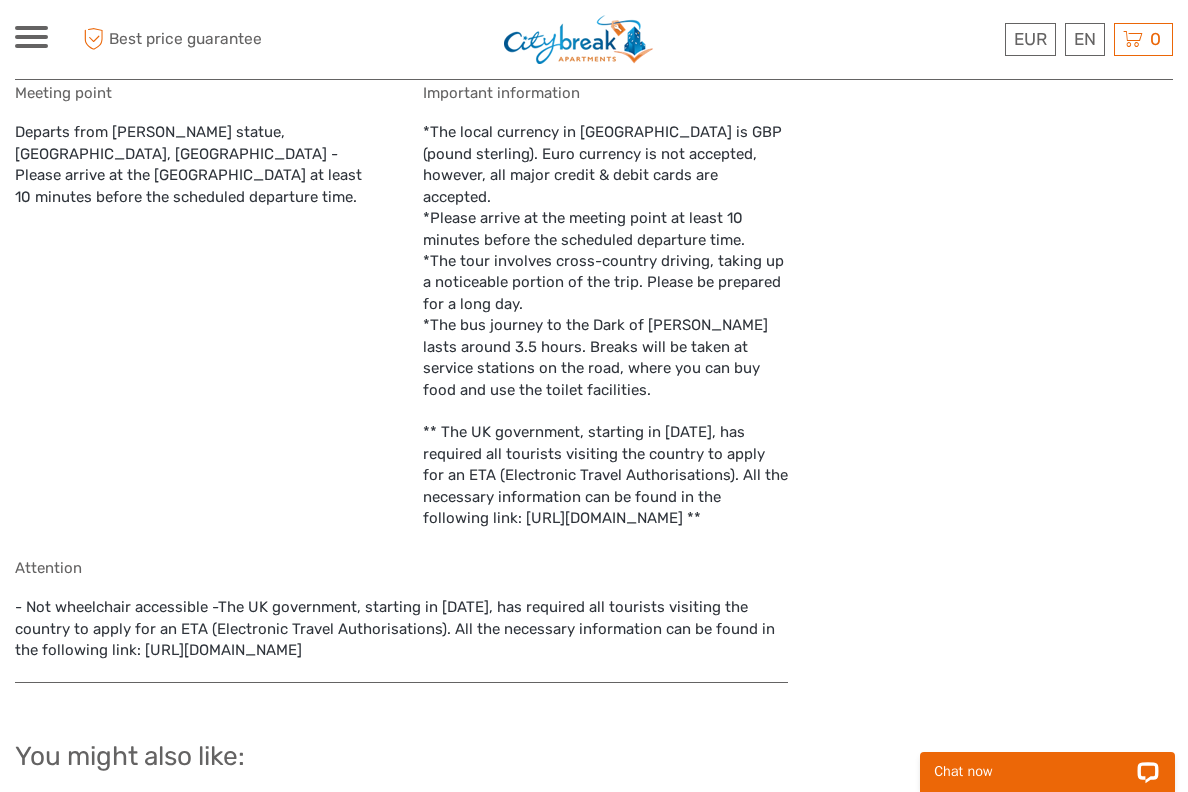 drag, startPoint x: 452, startPoint y: 452, endPoint x: 668, endPoint y: 475, distance: 217.22108 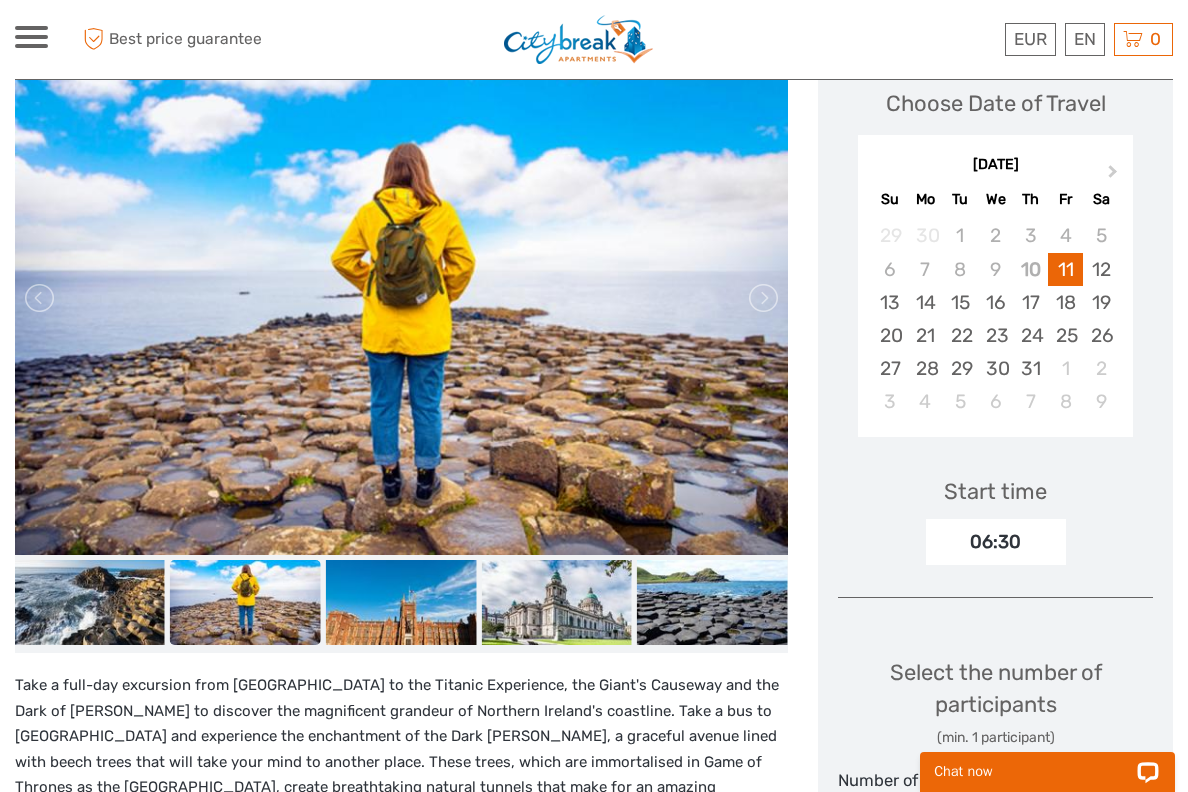 scroll, scrollTop: 181, scrollLeft: 0, axis: vertical 